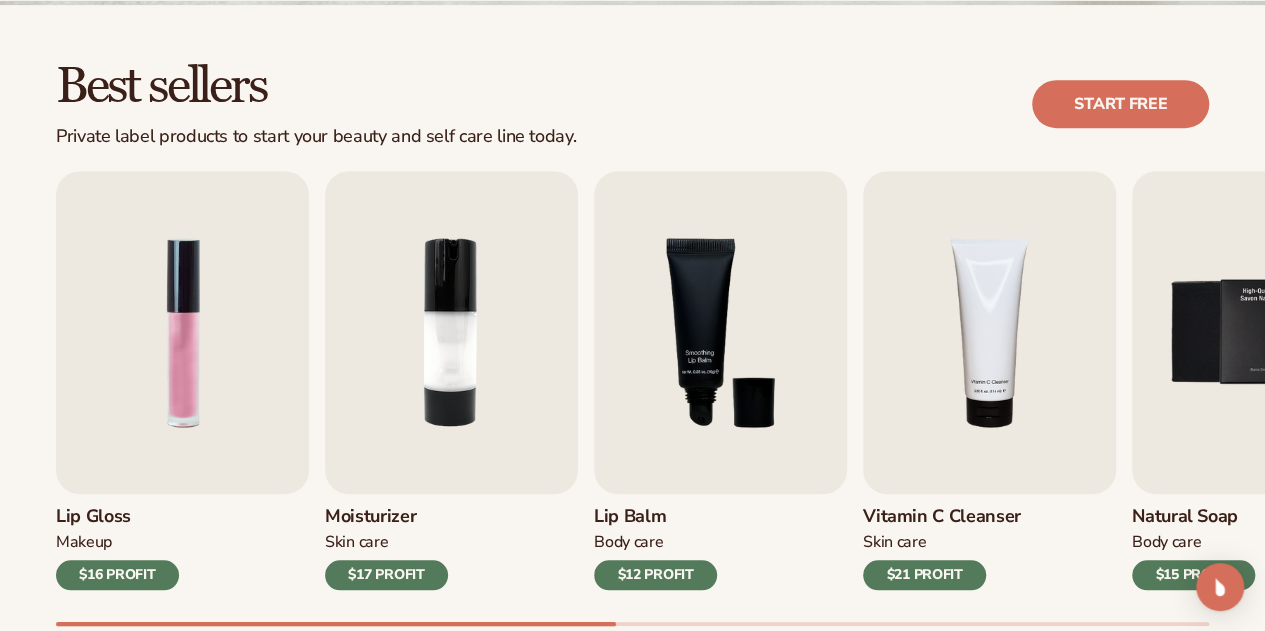 scroll, scrollTop: 534, scrollLeft: 0, axis: vertical 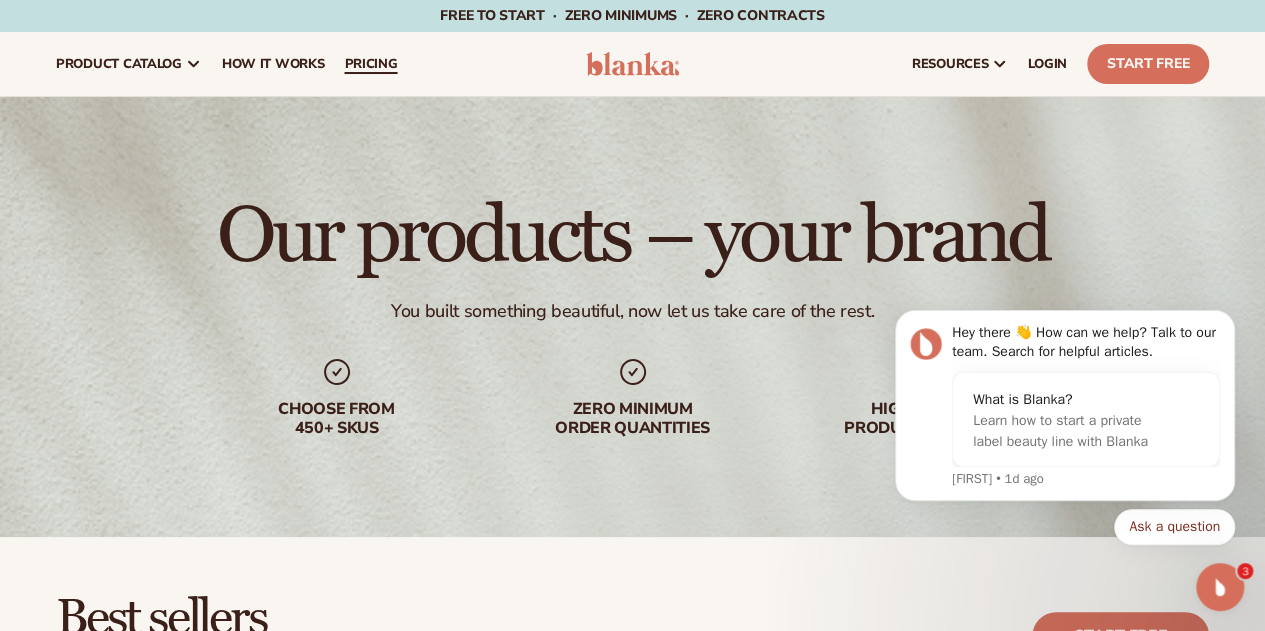 click on "pricing" at bounding box center (370, 64) 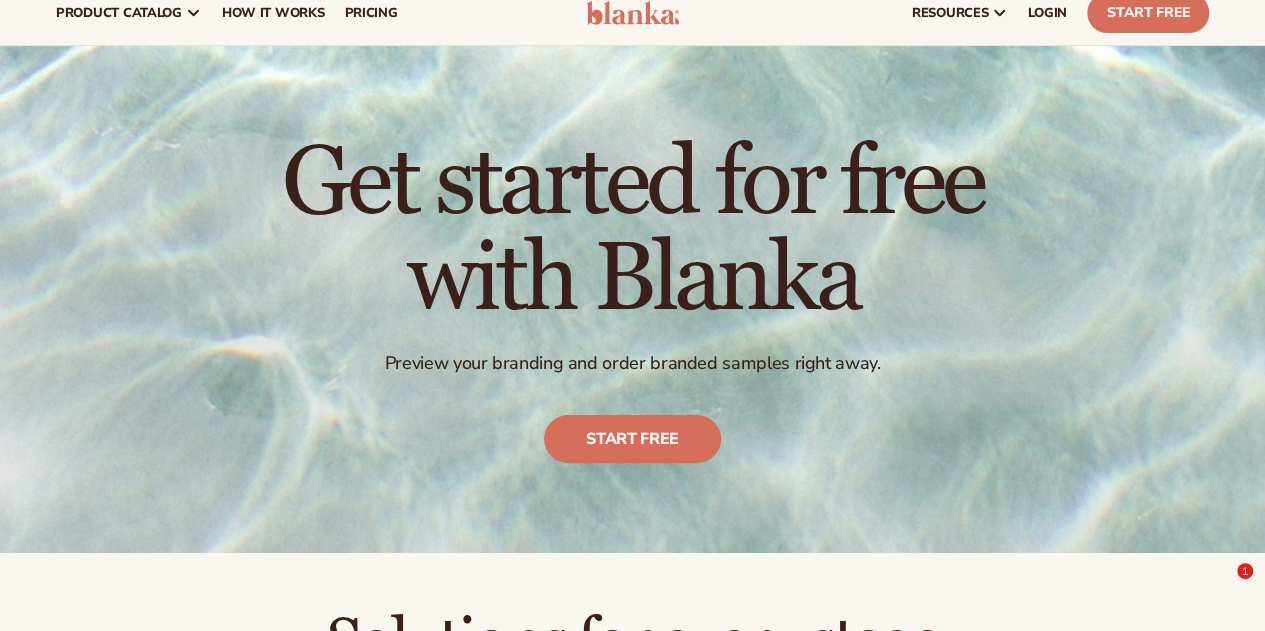 scroll, scrollTop: 0, scrollLeft: 0, axis: both 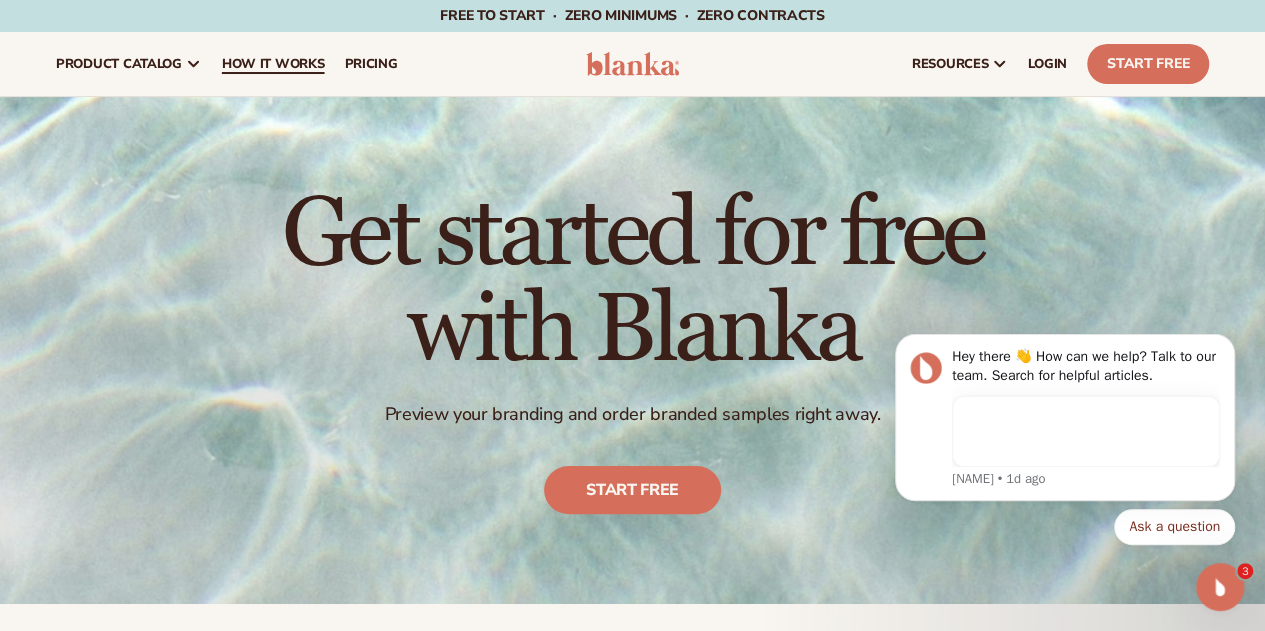 click on "How It Works" at bounding box center [273, 64] 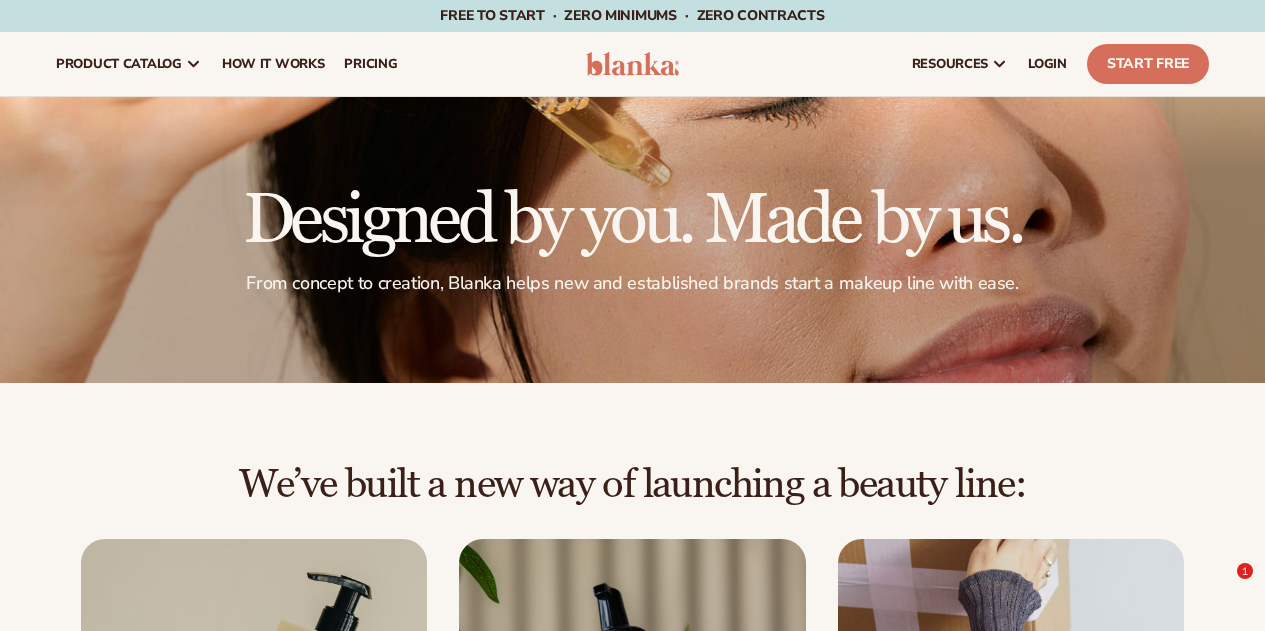 scroll, scrollTop: 0, scrollLeft: 0, axis: both 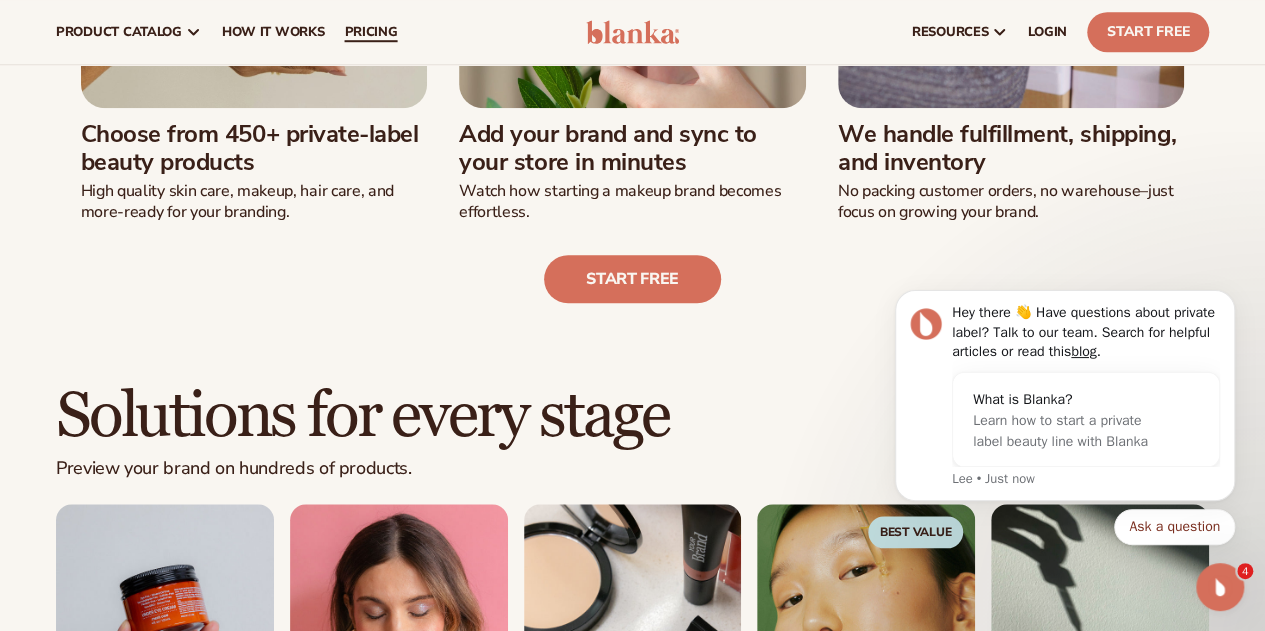 click on "pricing" at bounding box center [370, 32] 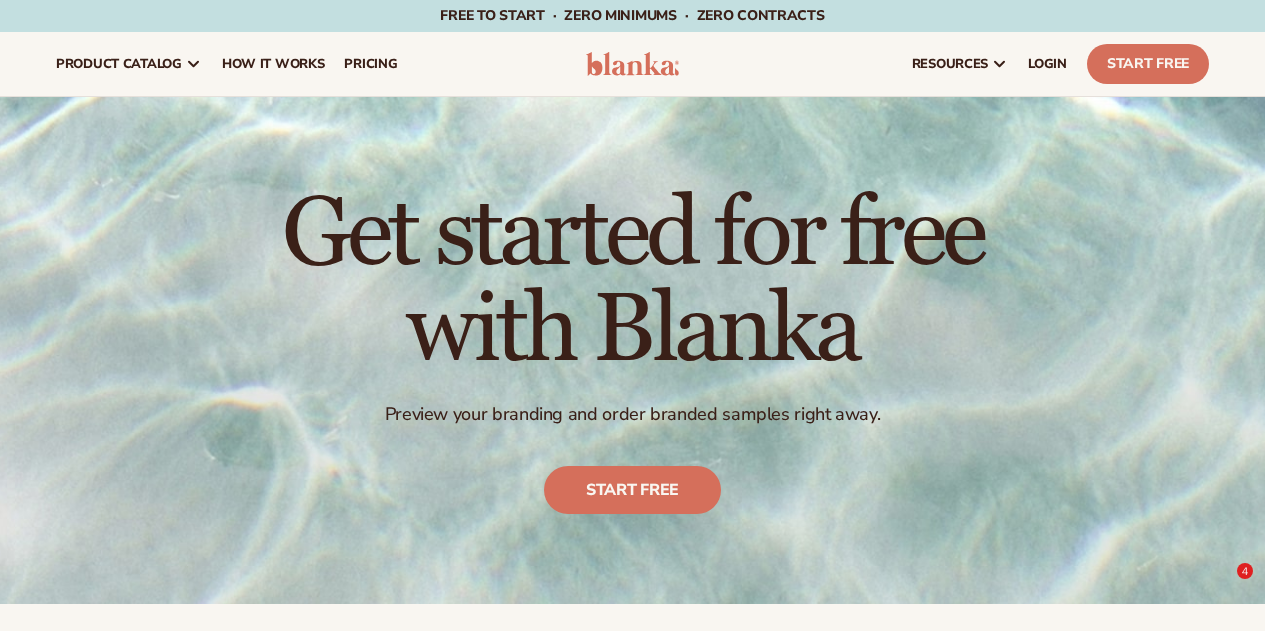 scroll, scrollTop: 0, scrollLeft: 0, axis: both 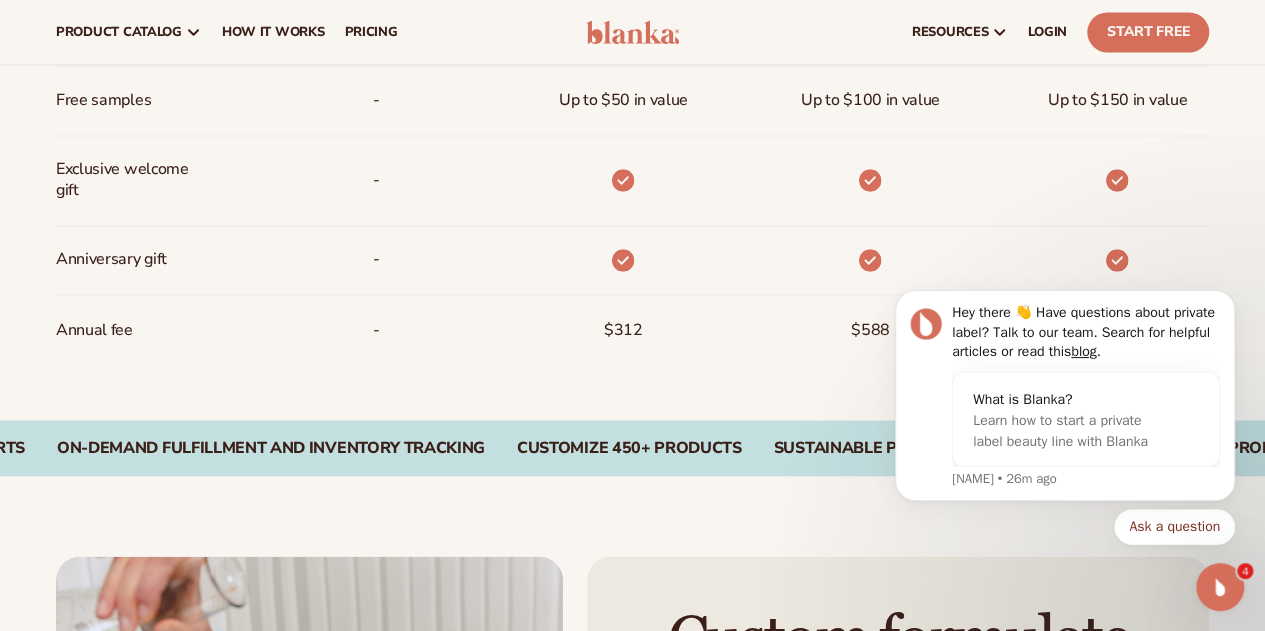 click on "Custom formulate with The Lab by Blanka
Need something truly unique? Create products from  scratch with our world class formulators.
LEARN MORE
Custom formulation
IP Ownership
regulatory compliance" at bounding box center [632, 806] 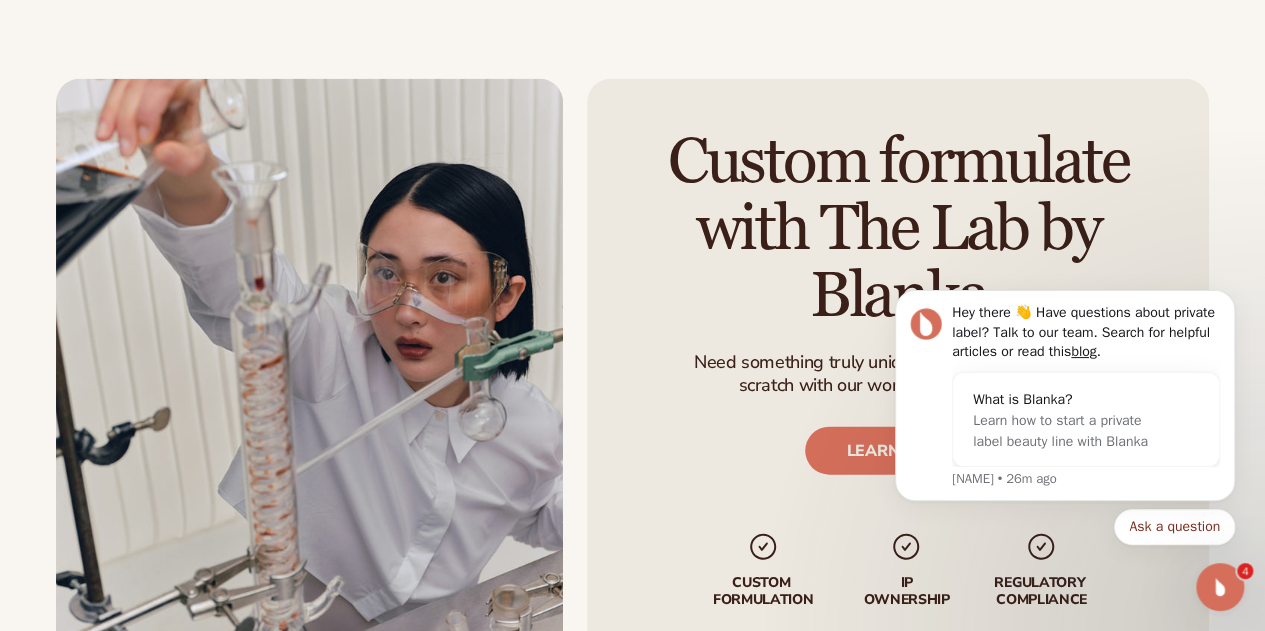 scroll, scrollTop: 2079, scrollLeft: 0, axis: vertical 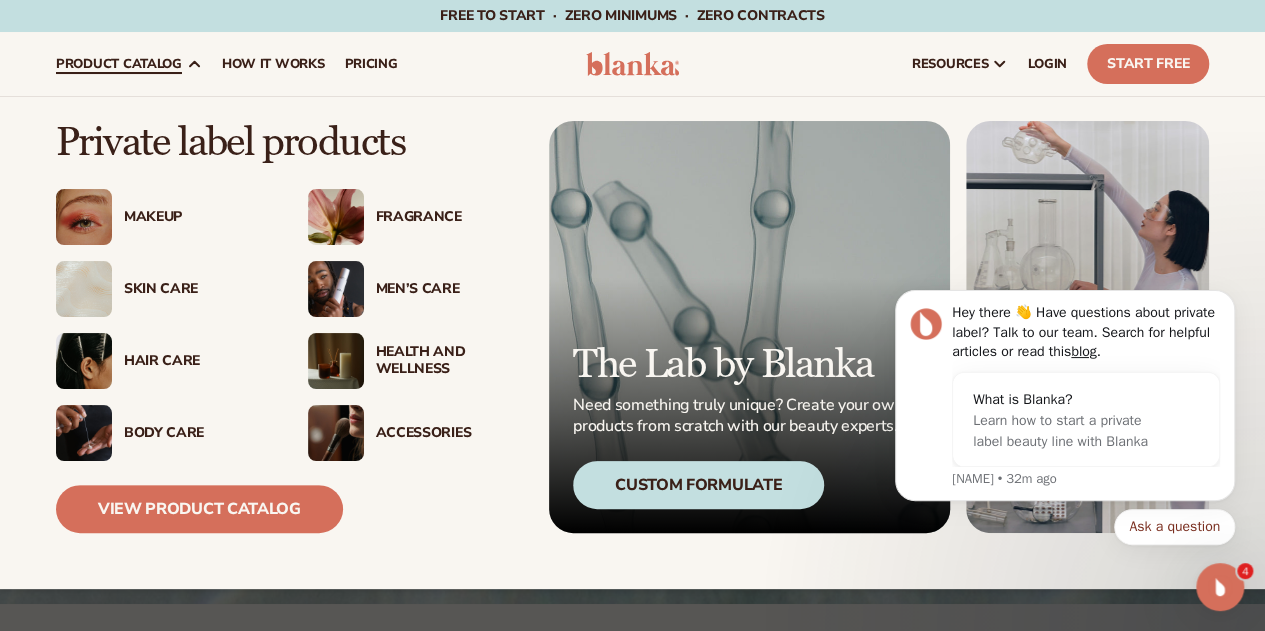 click on "Skin Care" at bounding box center (162, 289) 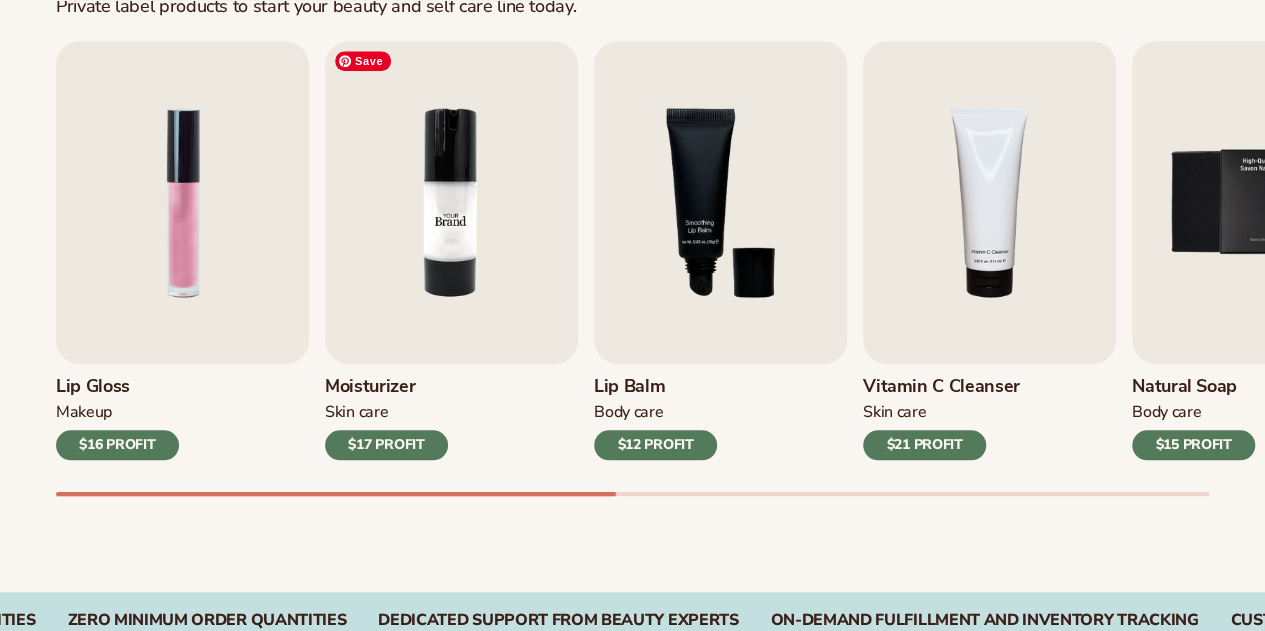 scroll, scrollTop: 662, scrollLeft: 0, axis: vertical 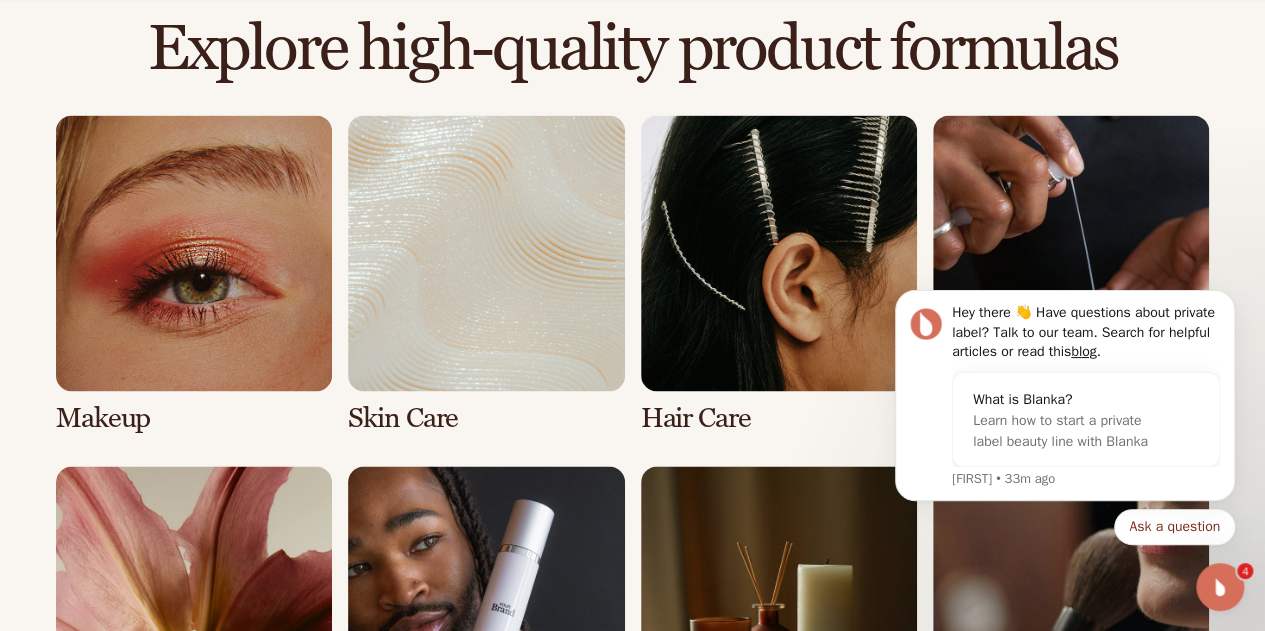 click at bounding box center (486, 274) 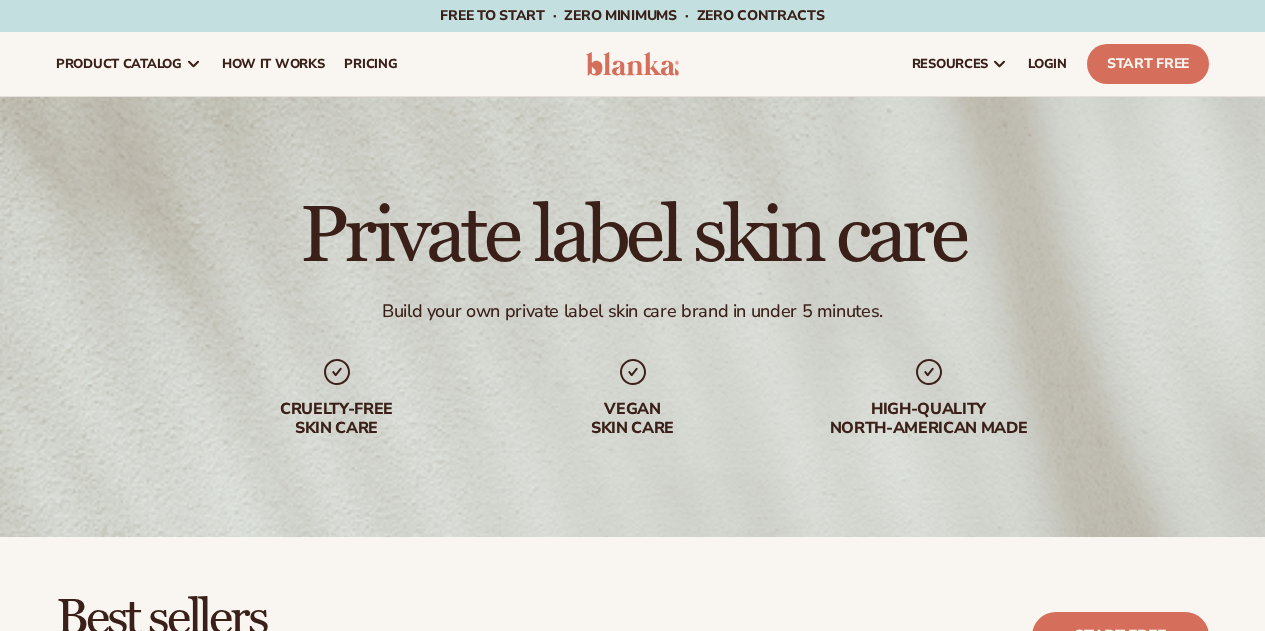 scroll, scrollTop: 0, scrollLeft: 0, axis: both 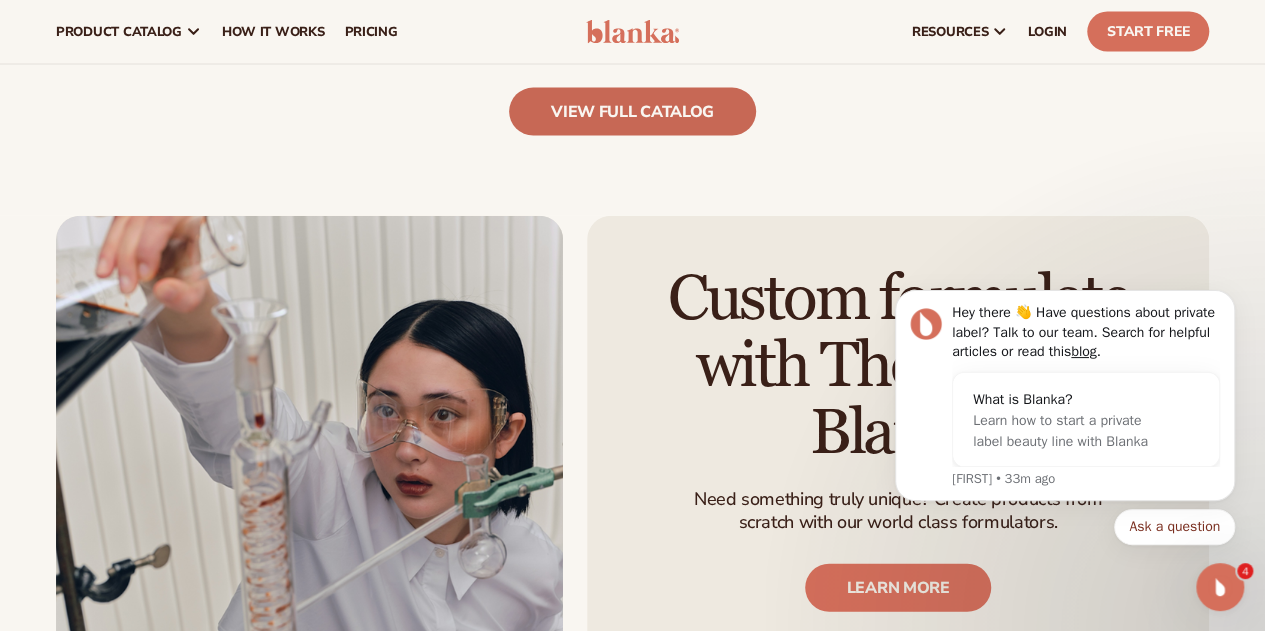 click on "view full catalog" at bounding box center (632, 112) 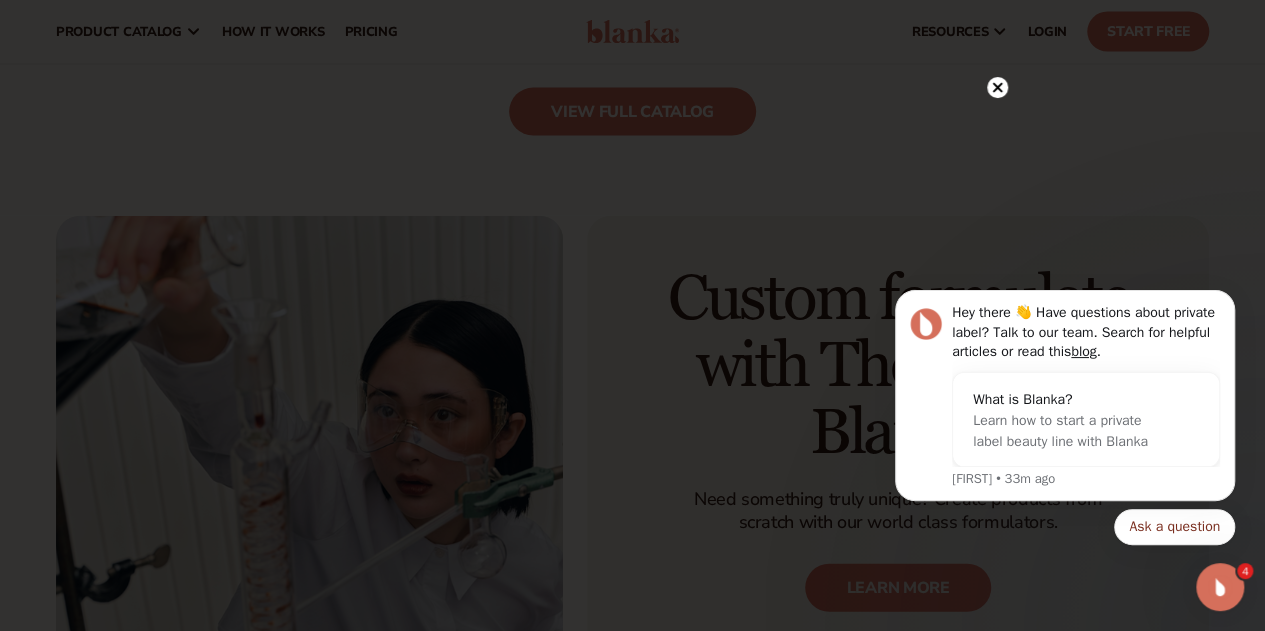 click 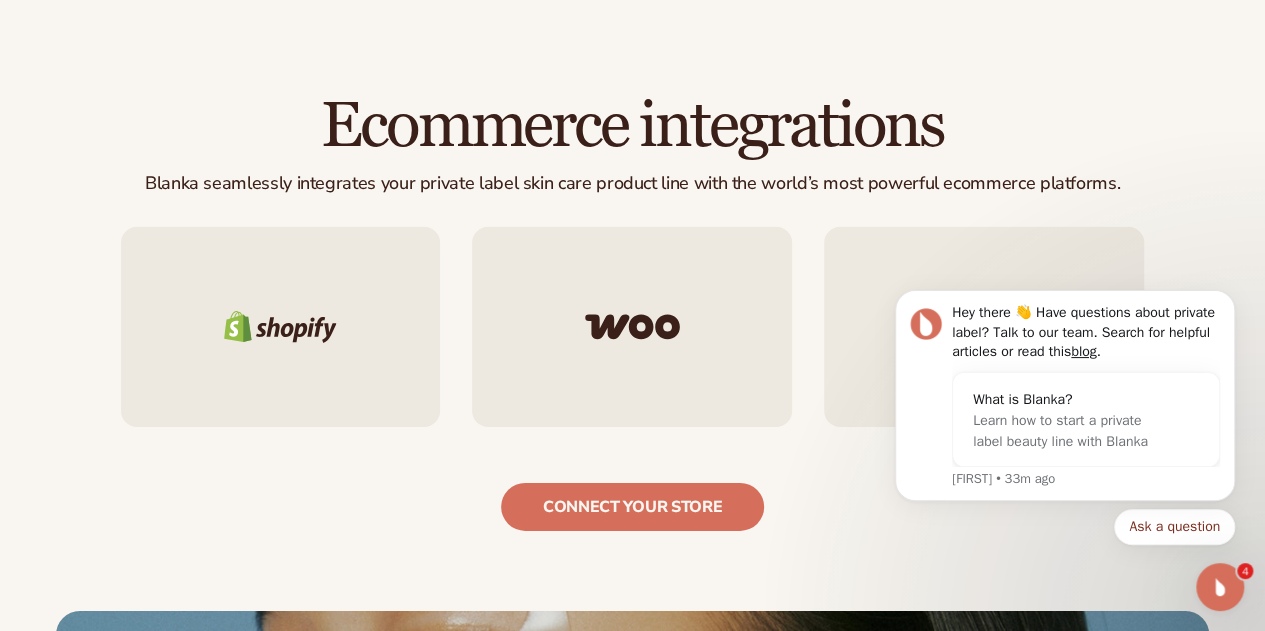 scroll, scrollTop: 2999, scrollLeft: 0, axis: vertical 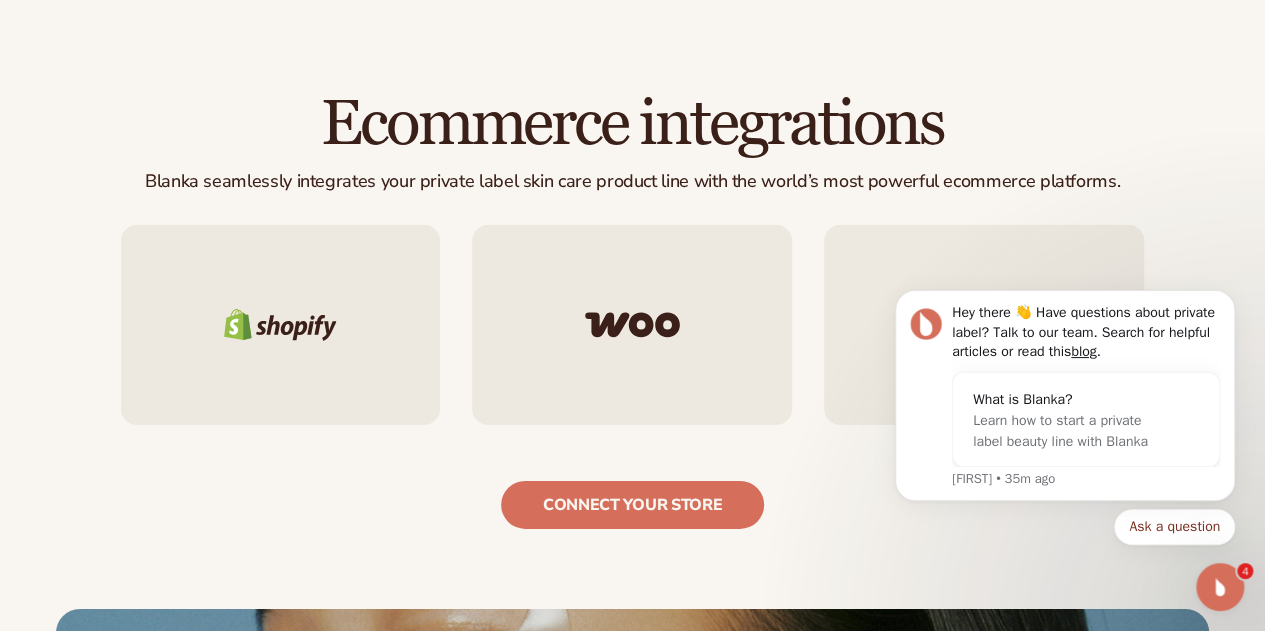 click on "Ecommerce integrations
Blanka seamlessly integrates your private label skin care product line with the world’s most powerful ecommerce platforms." at bounding box center [632, 310] 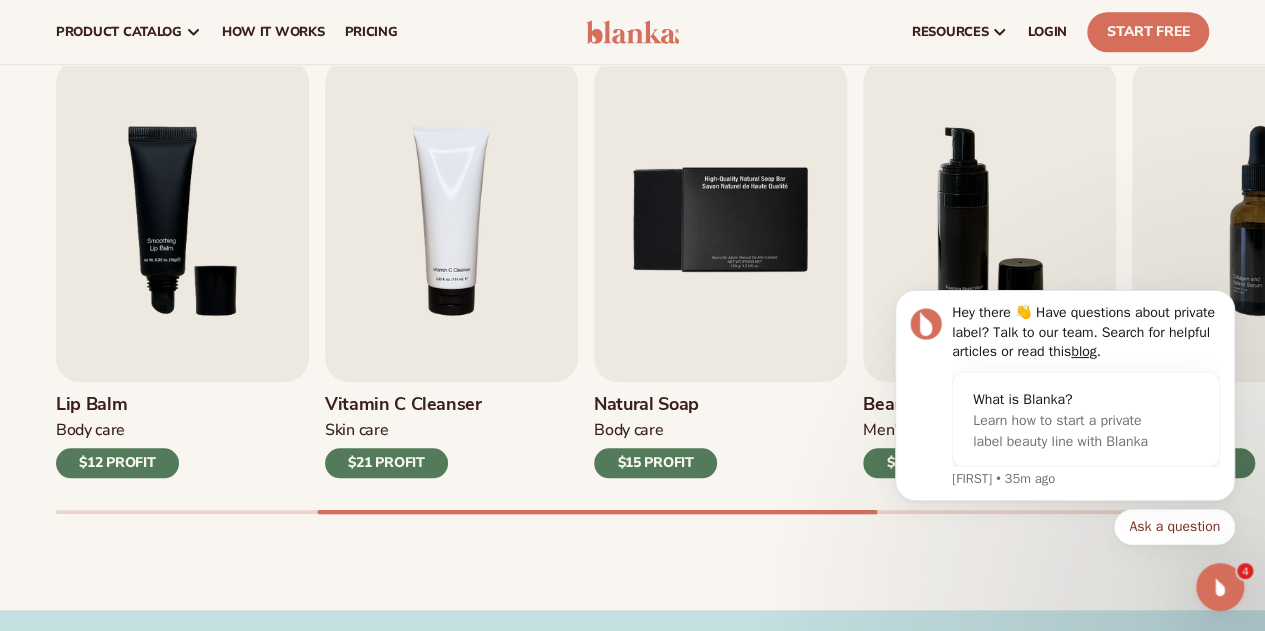 scroll, scrollTop: 640, scrollLeft: 0, axis: vertical 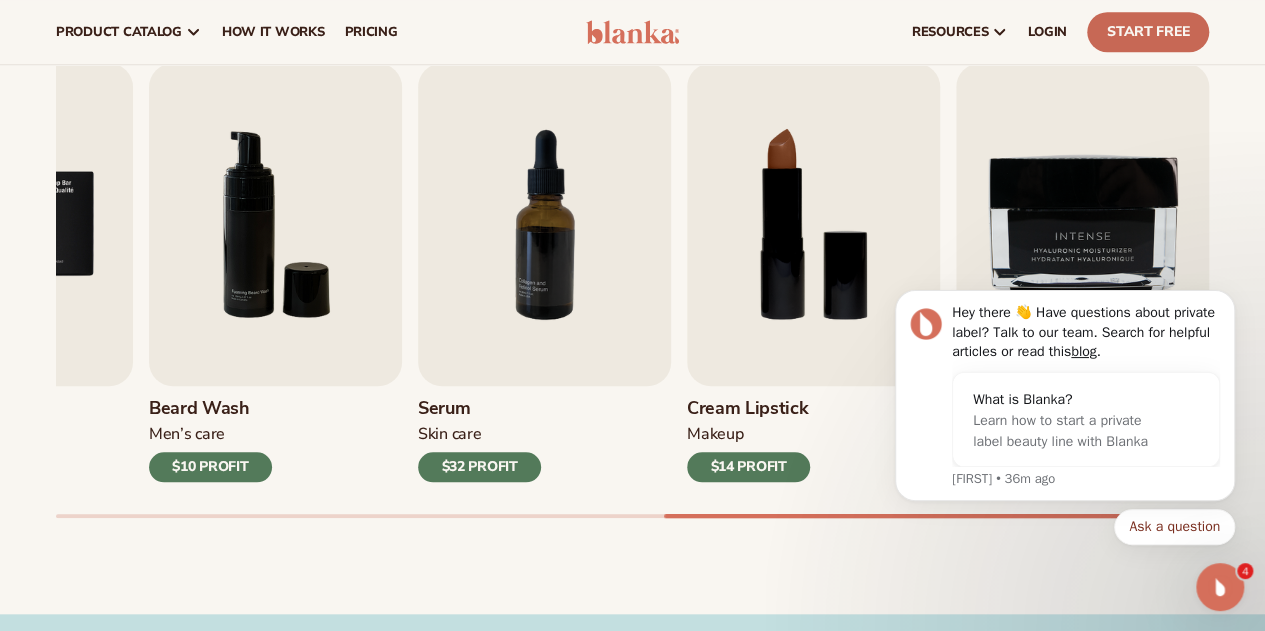 click on "Start Free" at bounding box center [1148, 32] 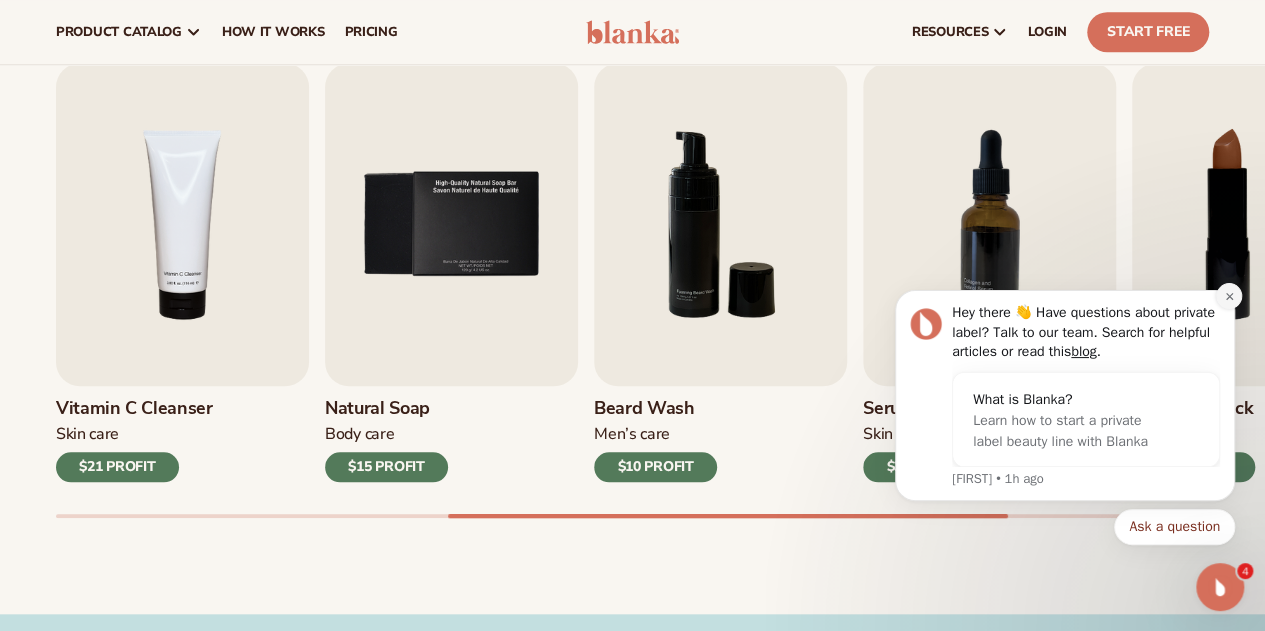 click 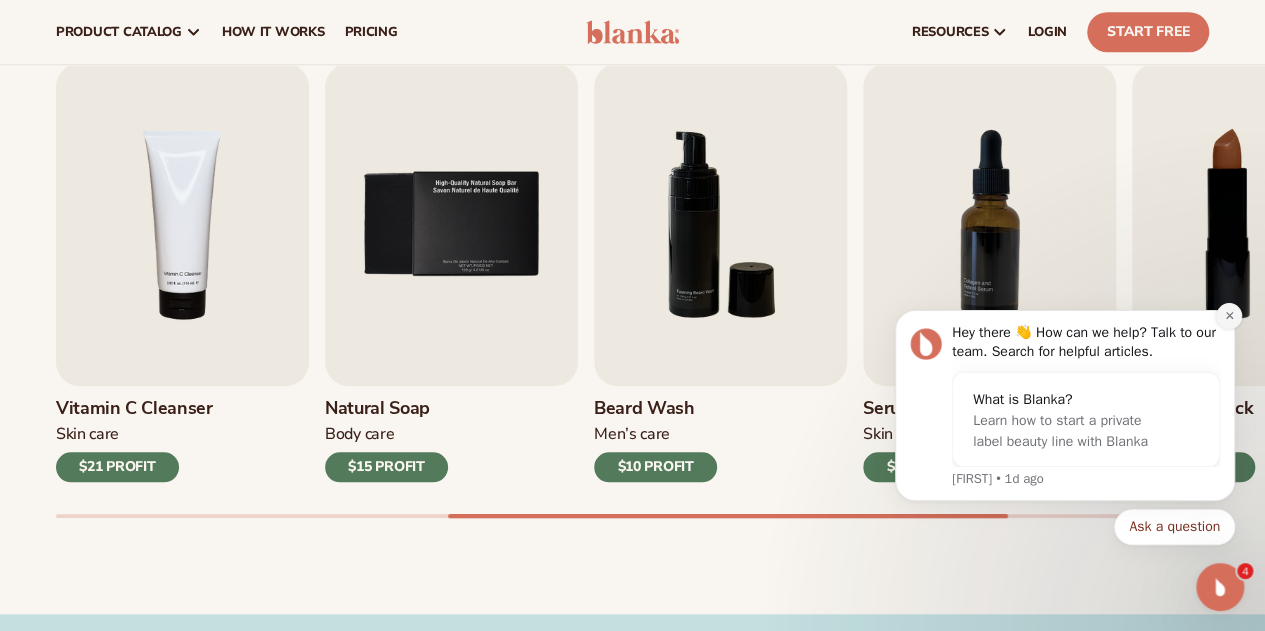 click at bounding box center [1229, 316] 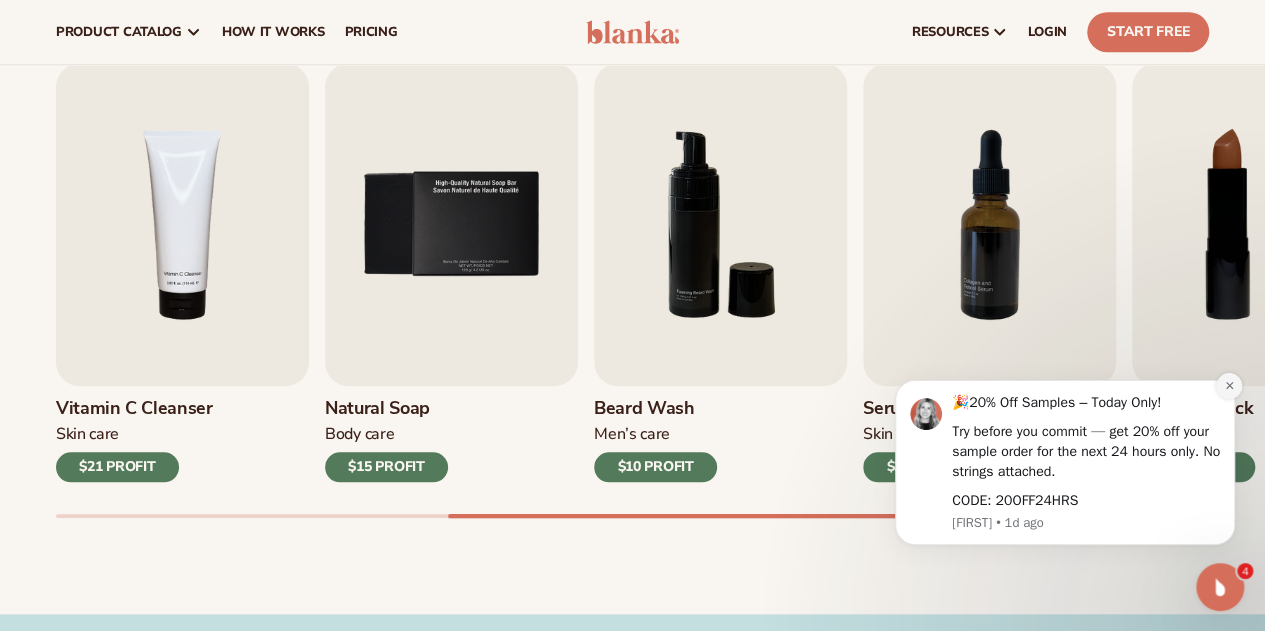 click 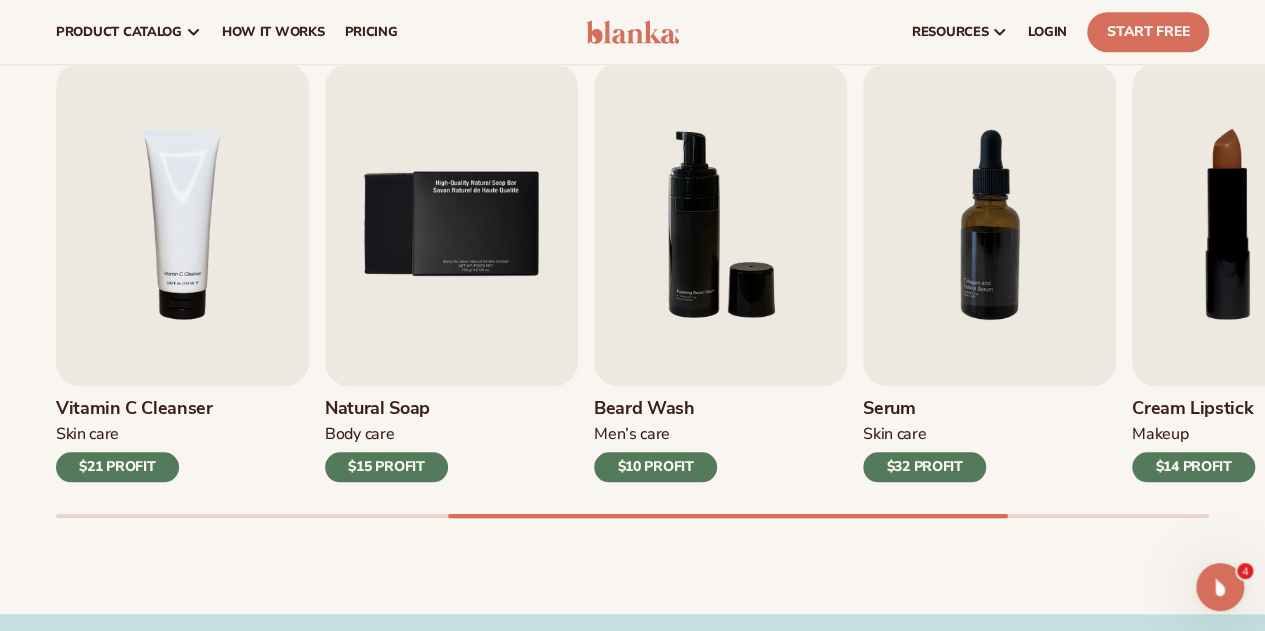 click on "$15 PROFIT" at bounding box center [386, 467] 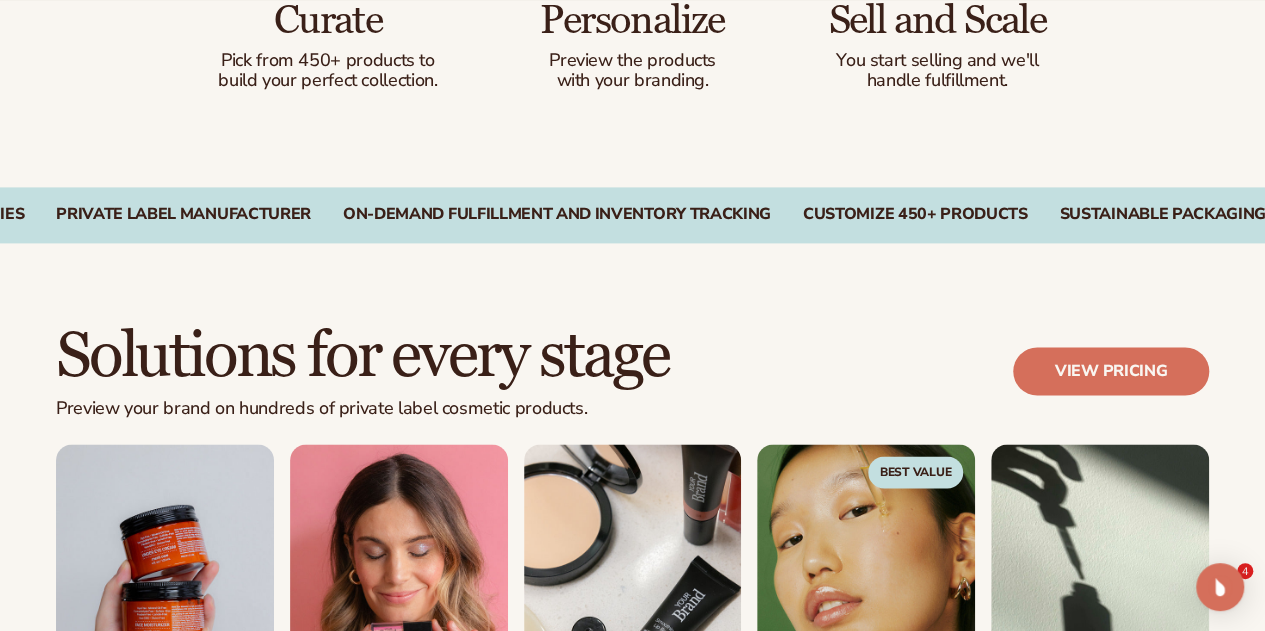 scroll, scrollTop: 1596, scrollLeft: 0, axis: vertical 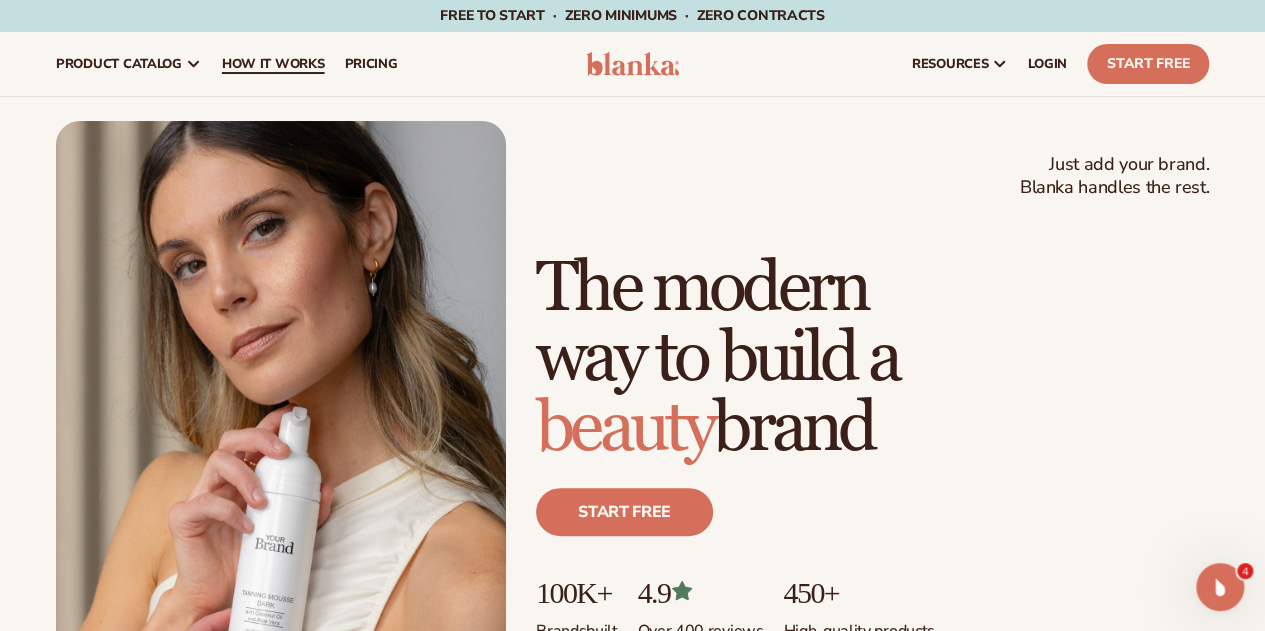 click on "How It Works" at bounding box center (273, 64) 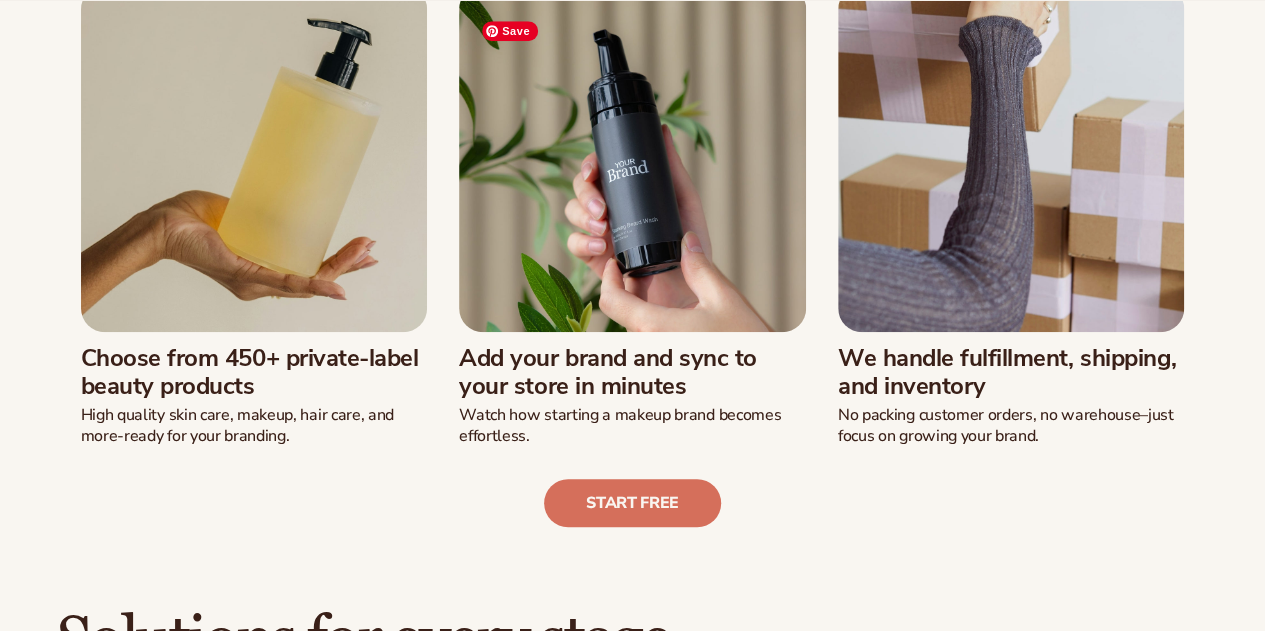 scroll, scrollTop: 571, scrollLeft: 0, axis: vertical 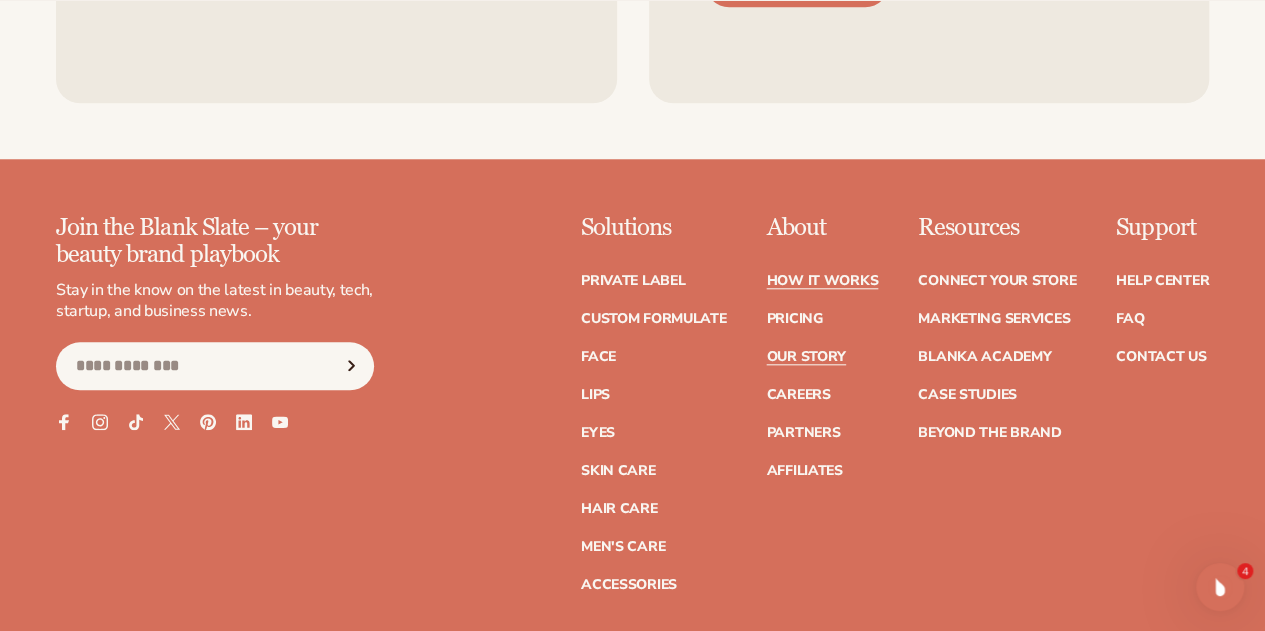 click on "Our Story" at bounding box center [805, 357] 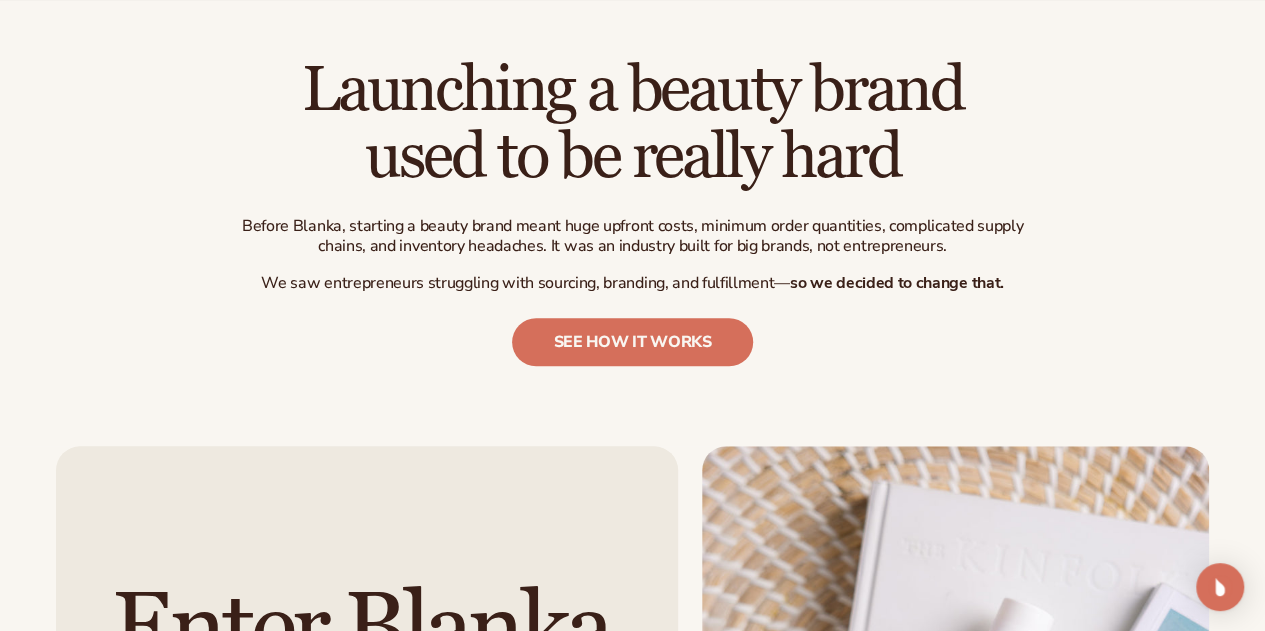 scroll, scrollTop: 719, scrollLeft: 0, axis: vertical 